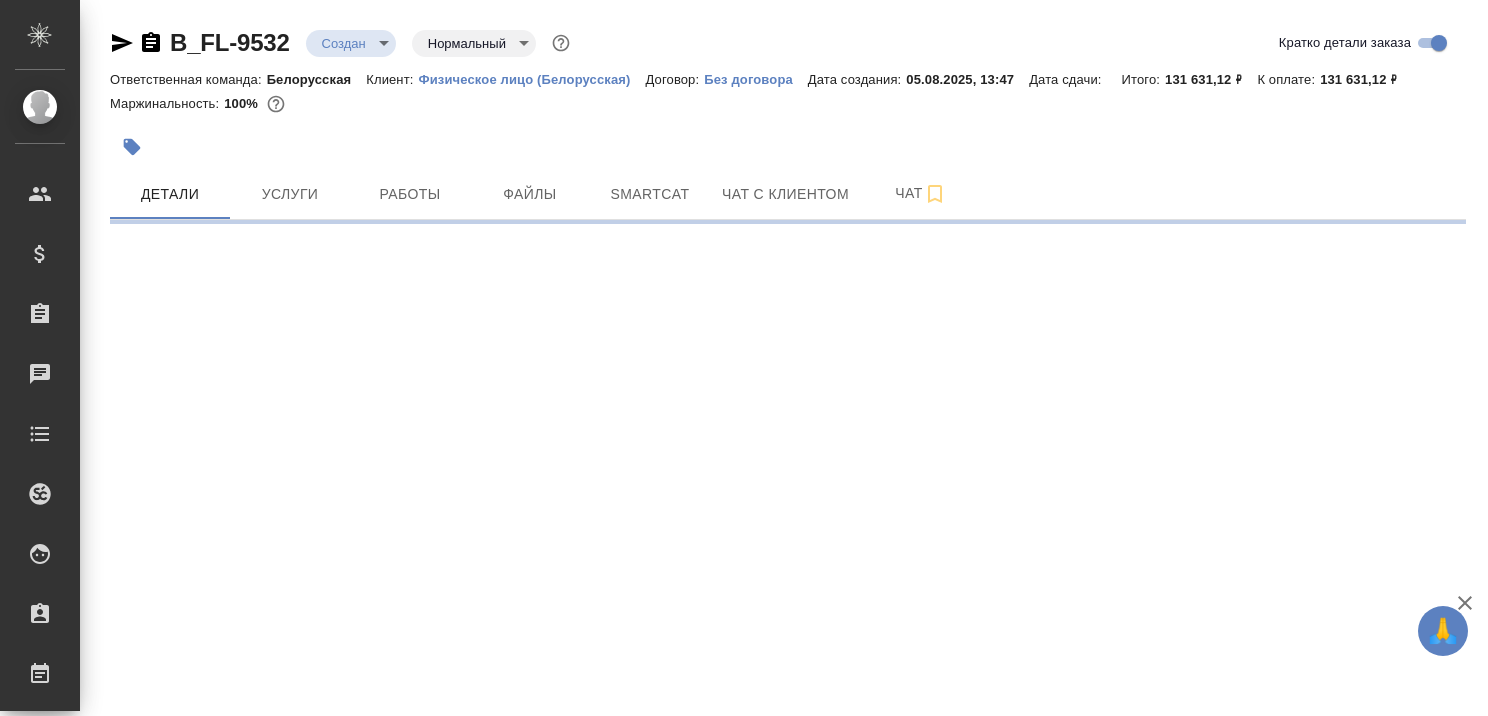 scroll, scrollTop: 0, scrollLeft: 0, axis: both 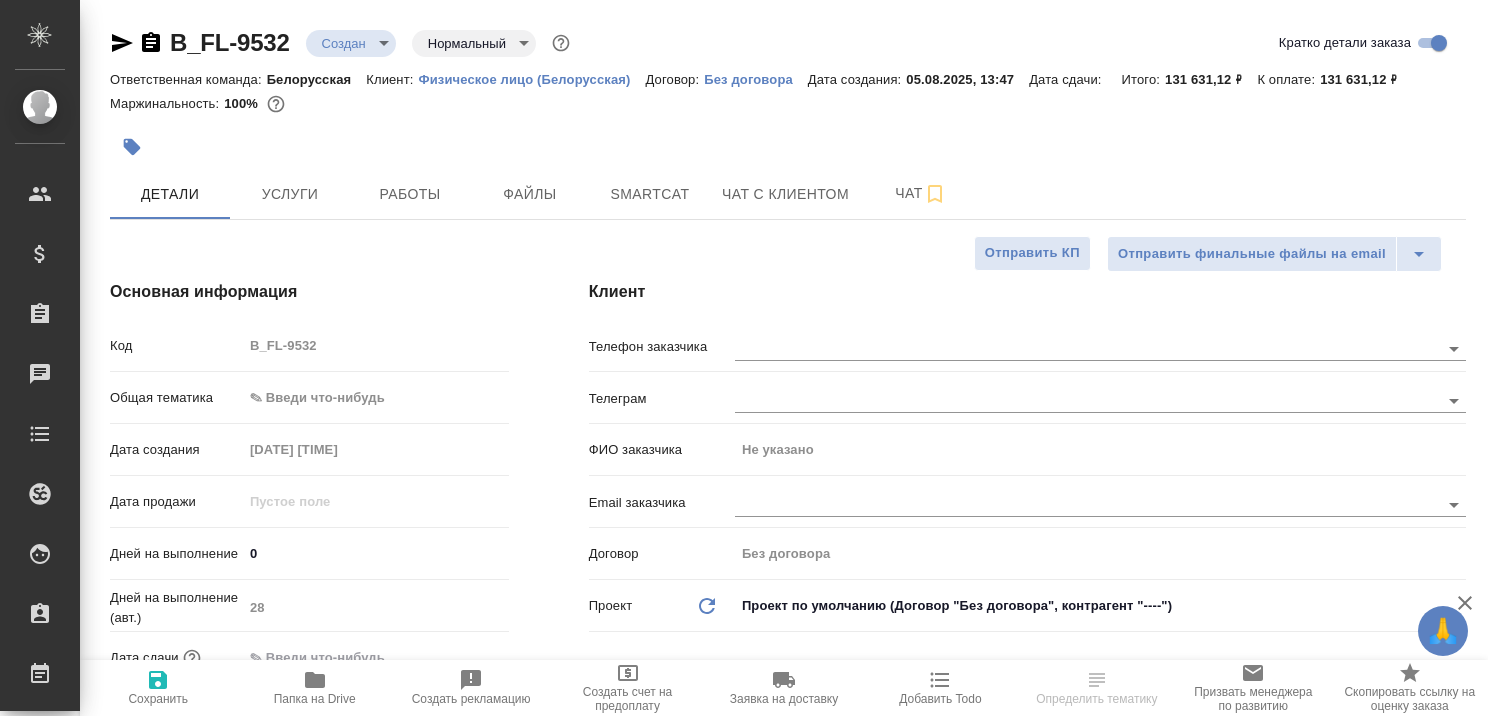 type on "x" 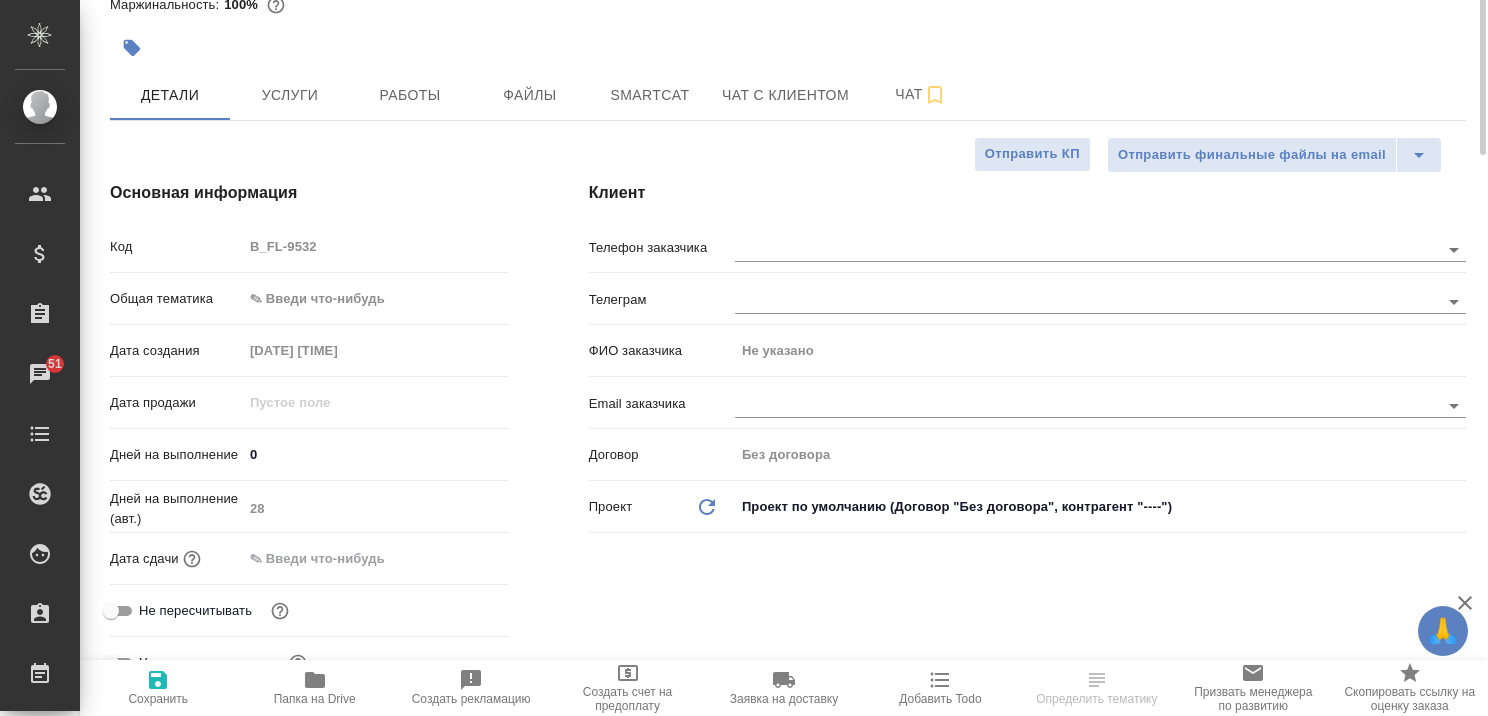 scroll, scrollTop: 0, scrollLeft: 0, axis: both 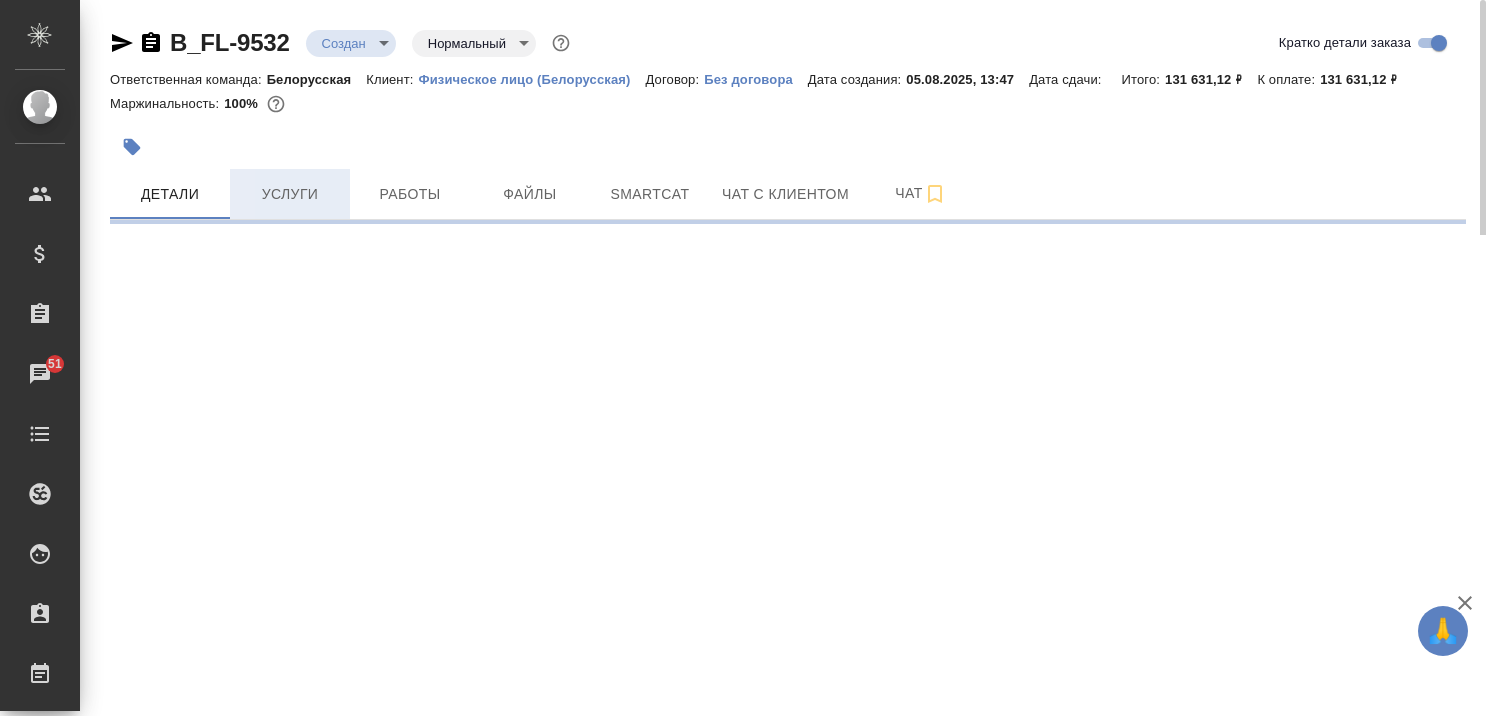 select on "RU" 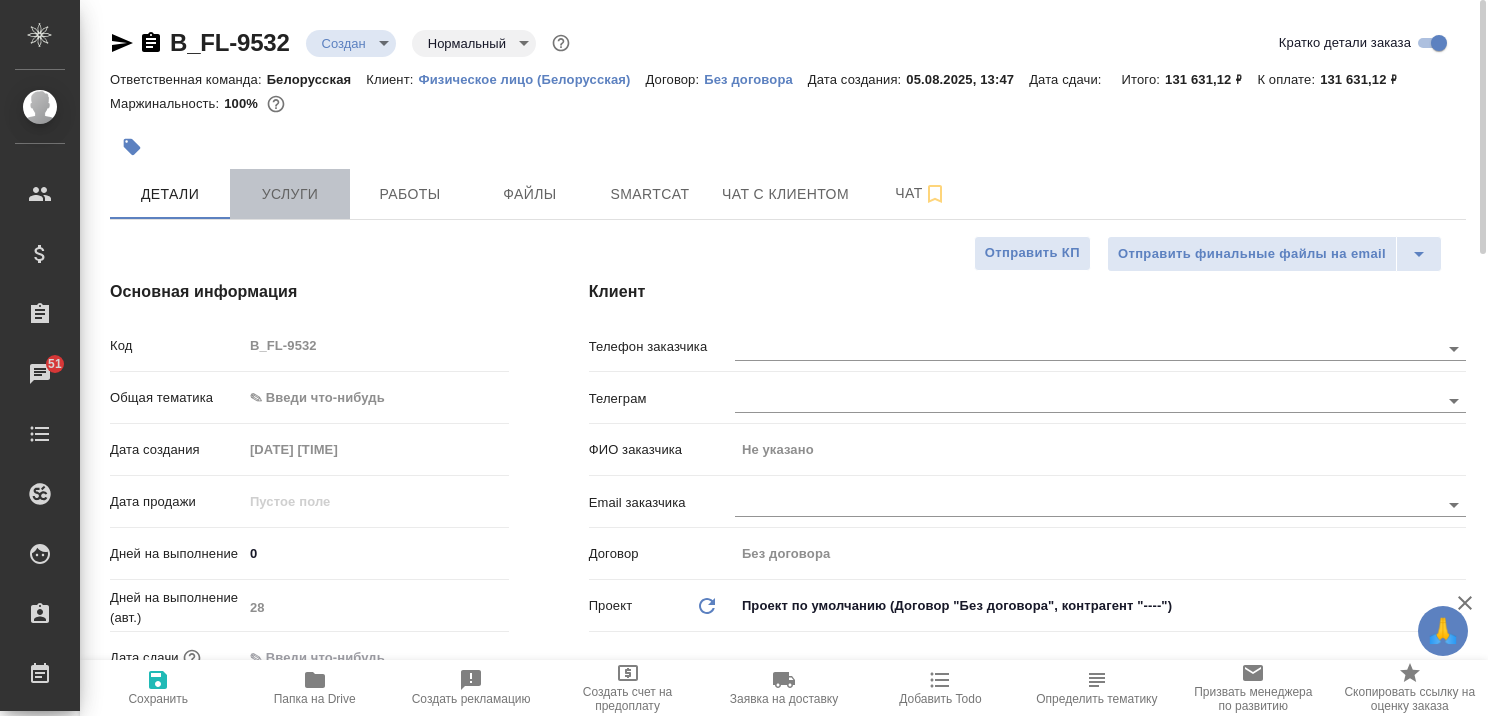 type on "x" 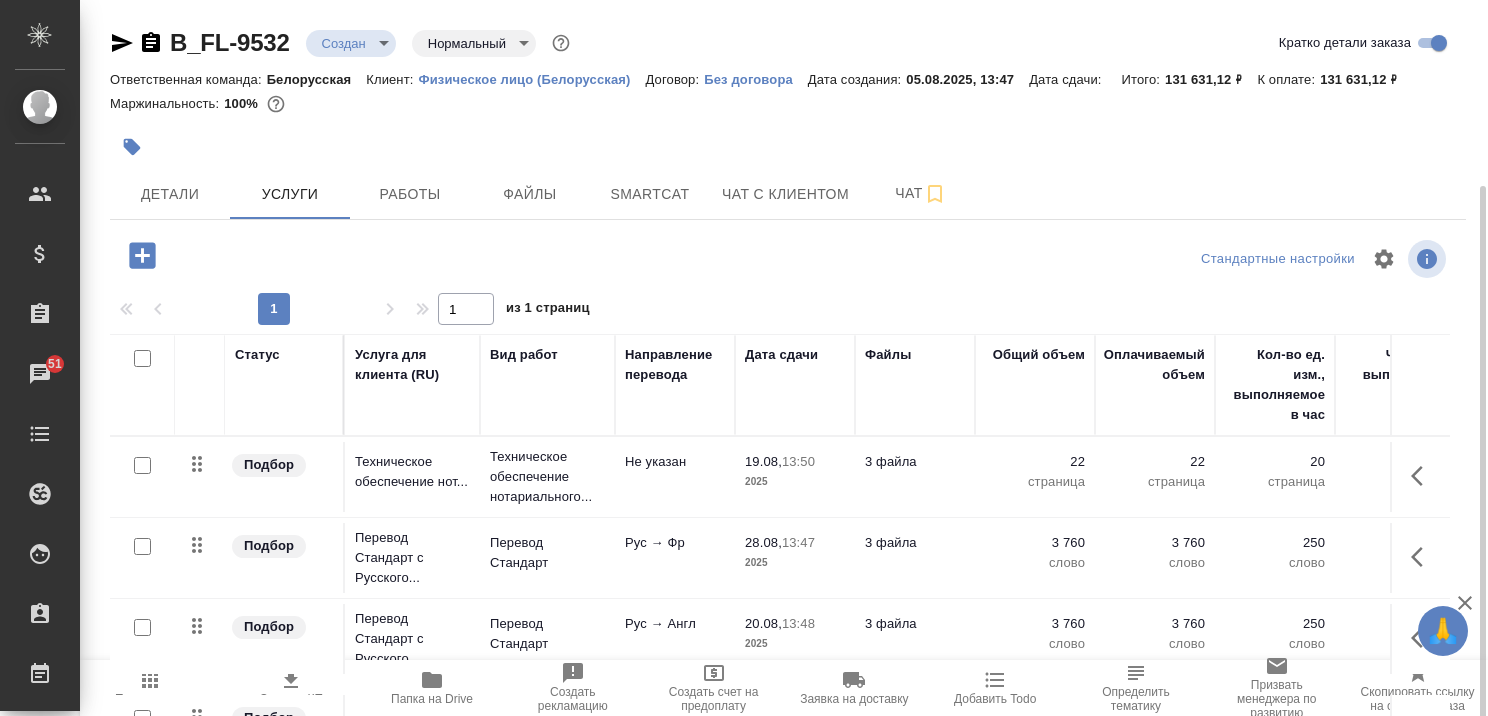 scroll, scrollTop: 99, scrollLeft: 0, axis: vertical 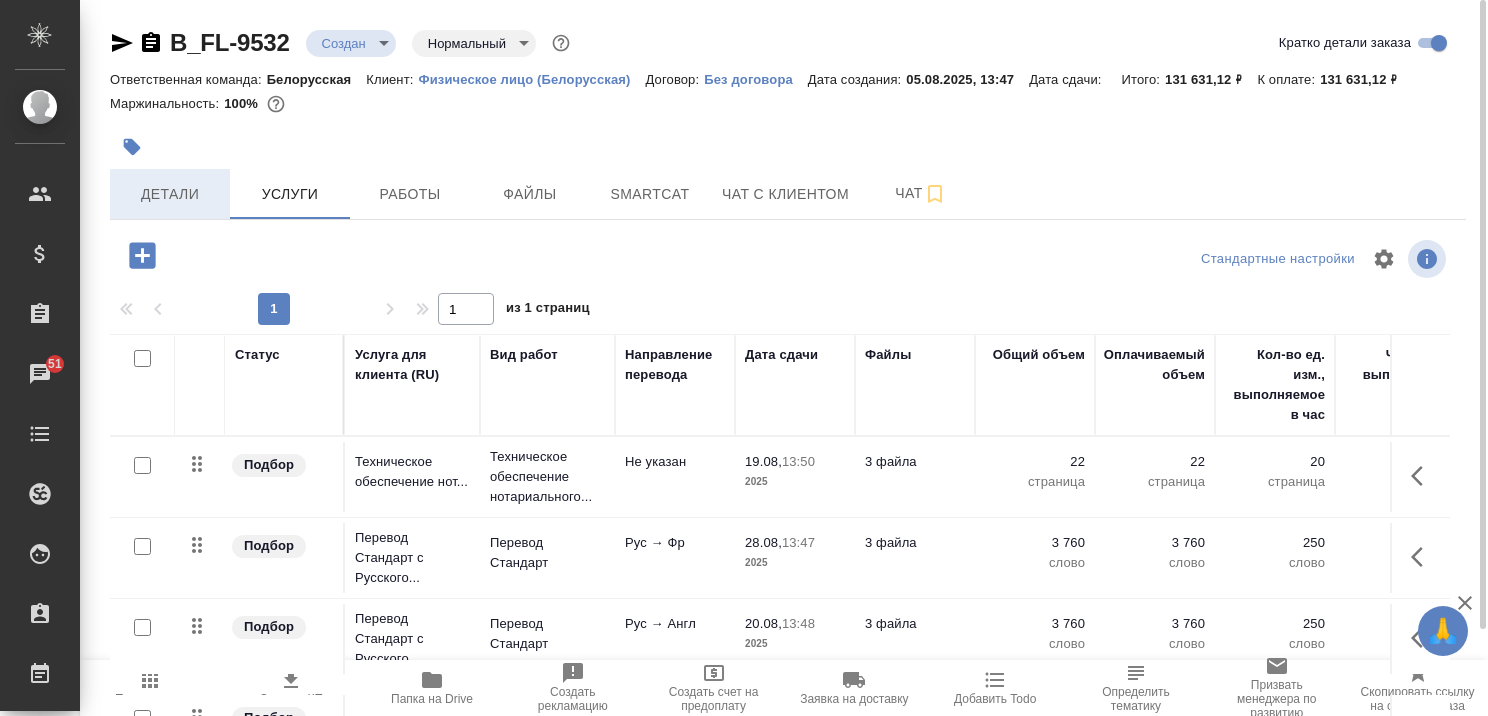 click on "Детали" at bounding box center (170, 194) 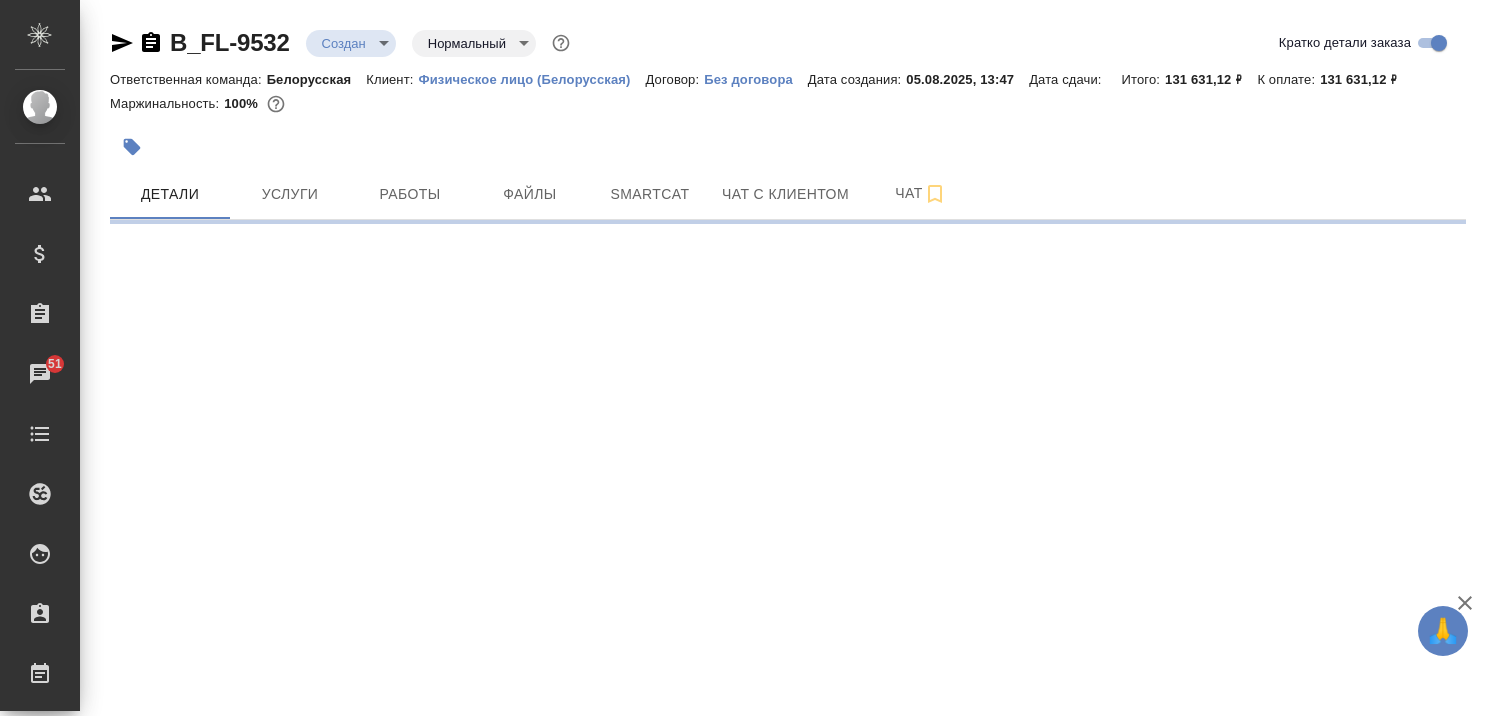 select on "RU" 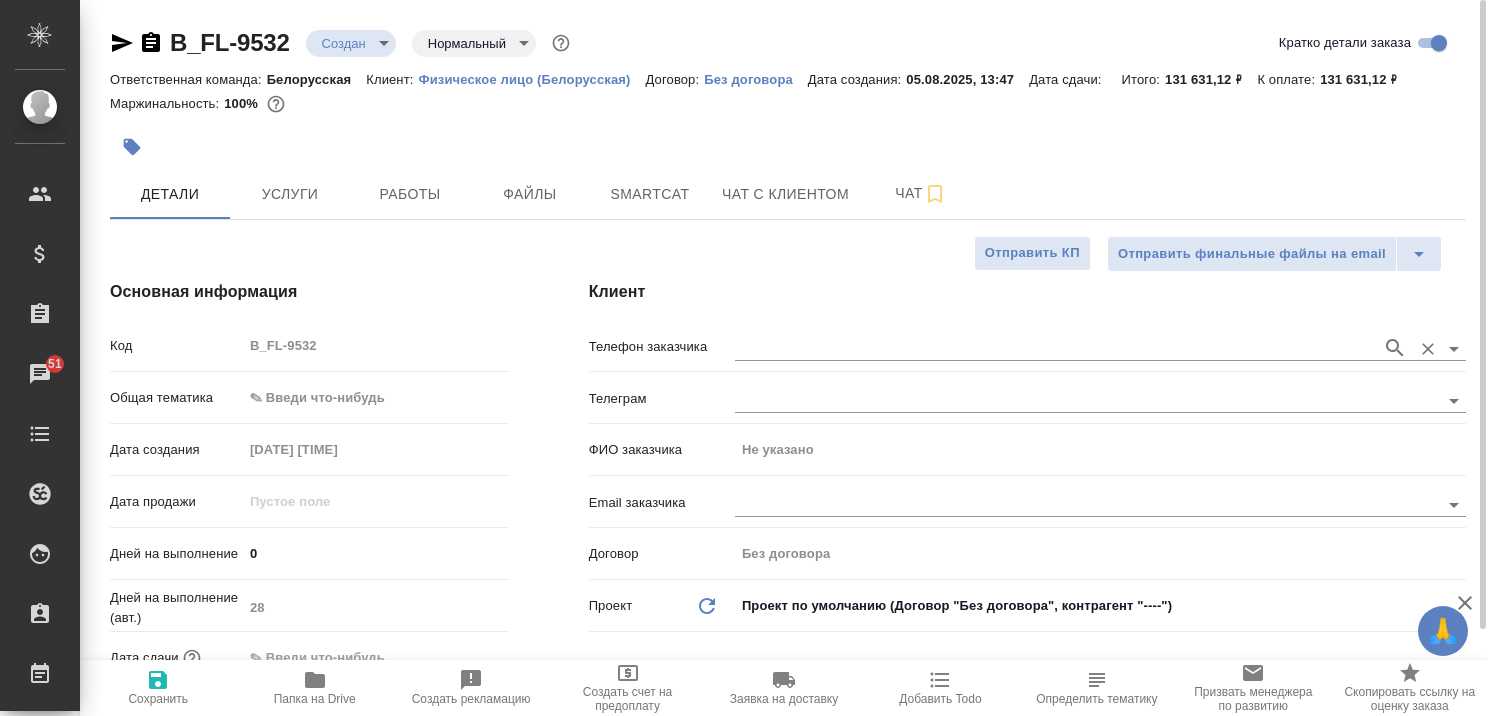 type on "x" 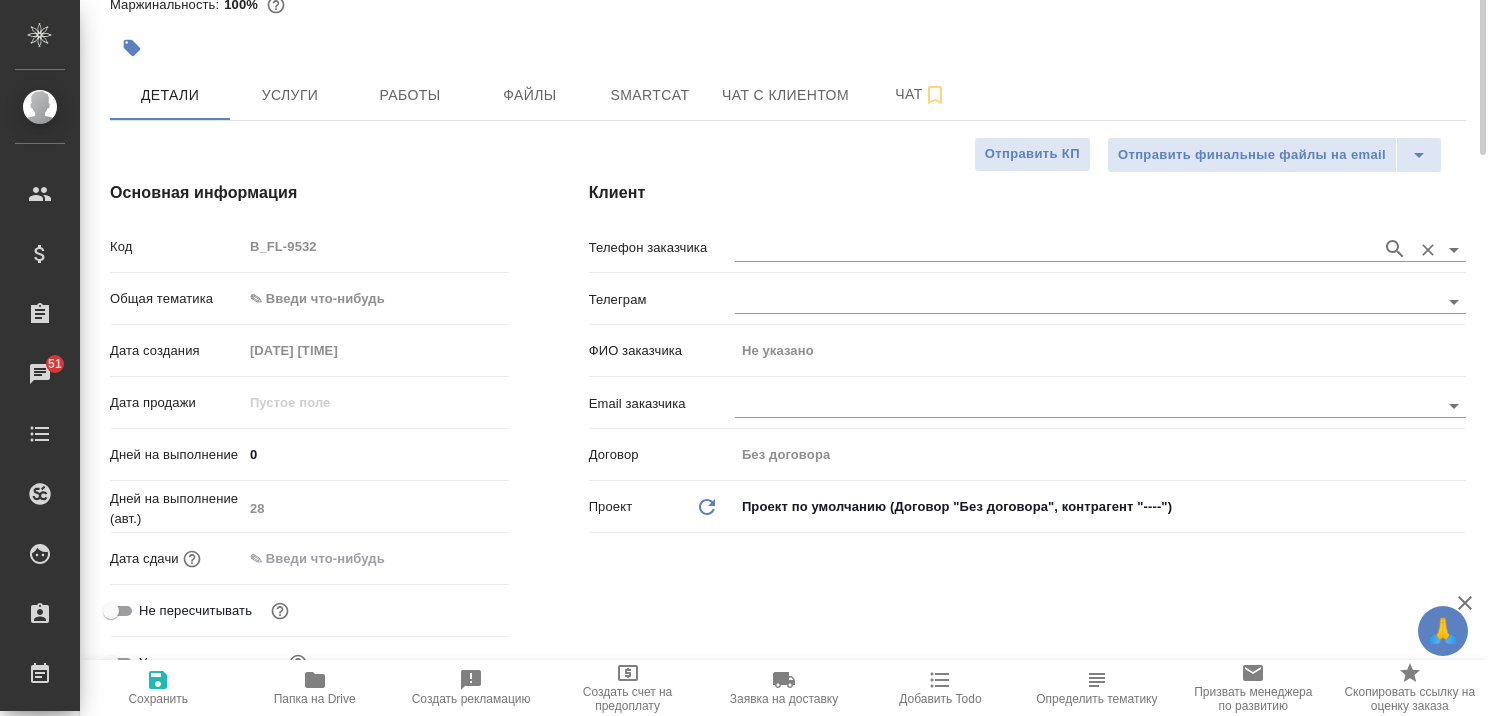 scroll, scrollTop: 0, scrollLeft: 0, axis: both 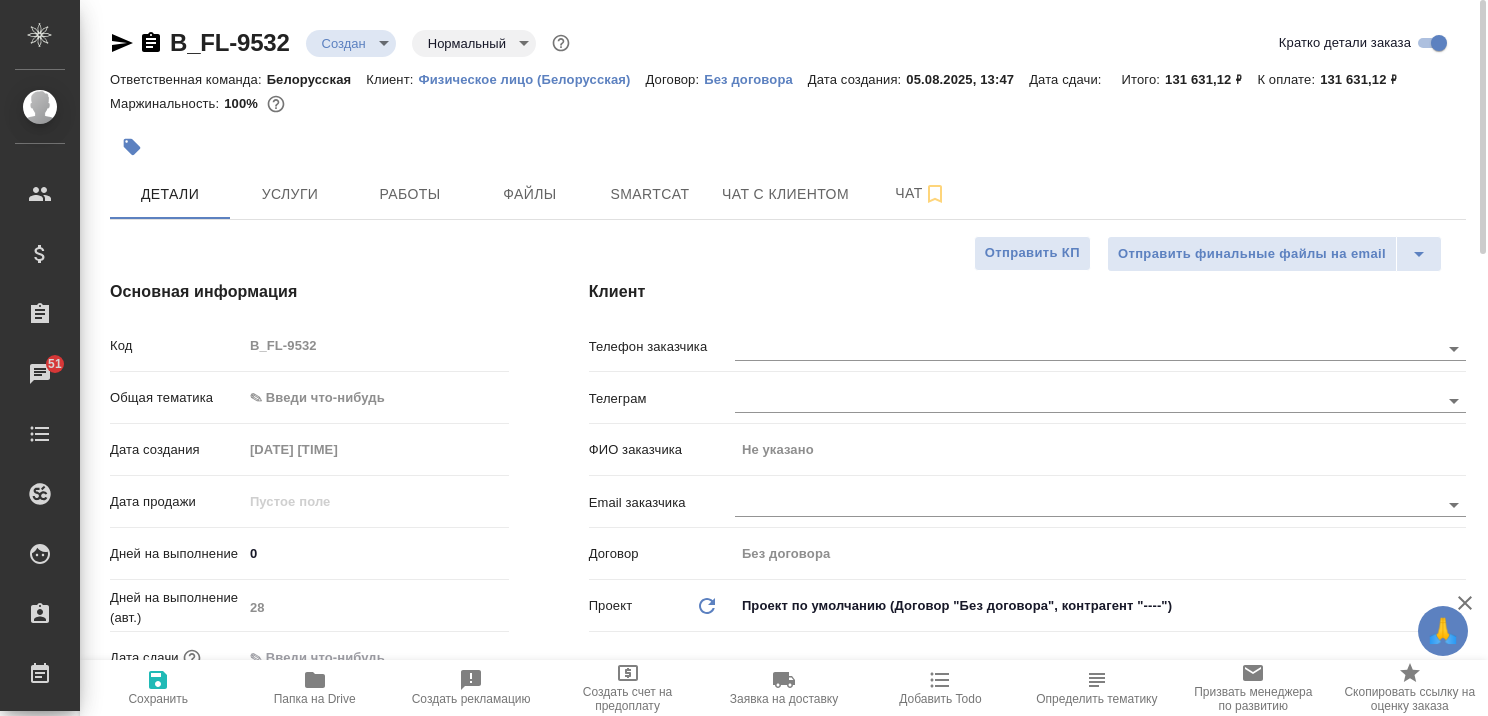 type on "x" 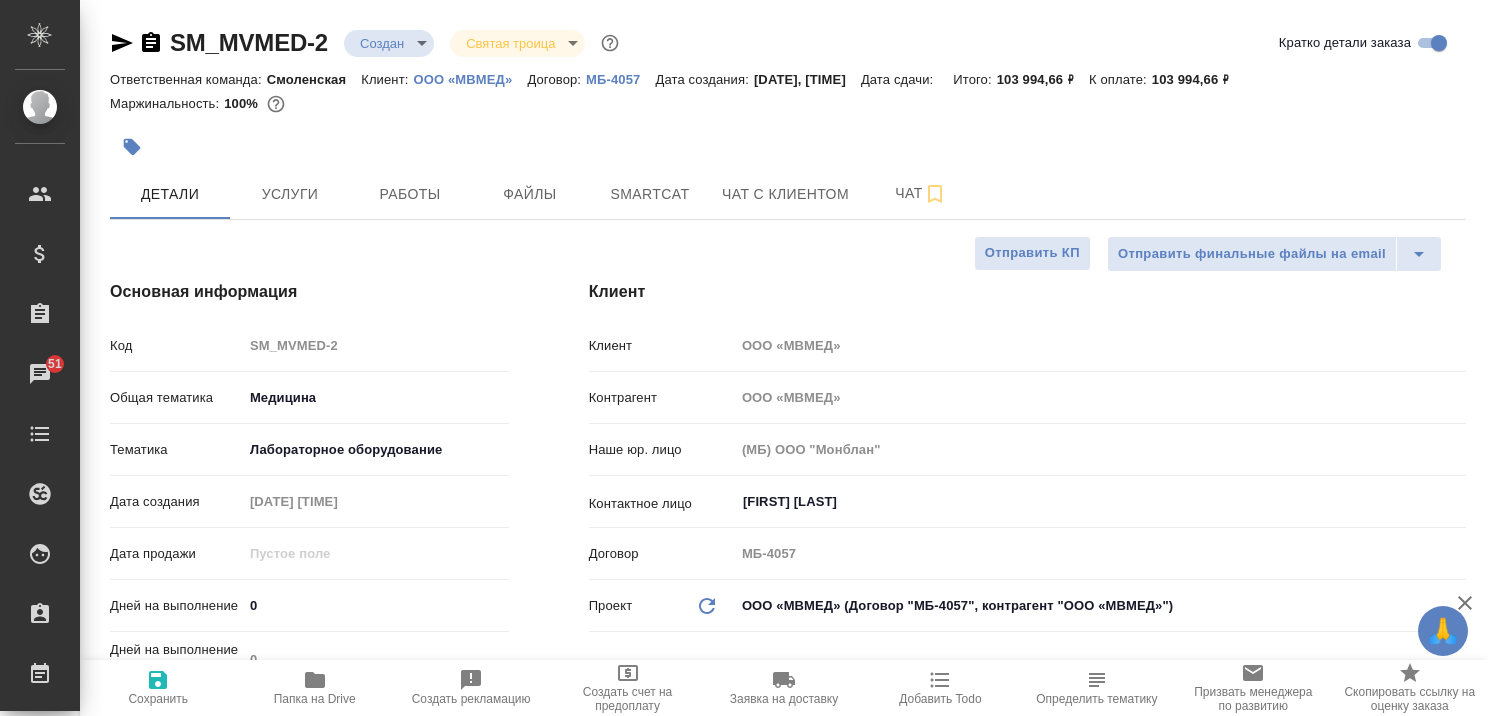 select on "RU" 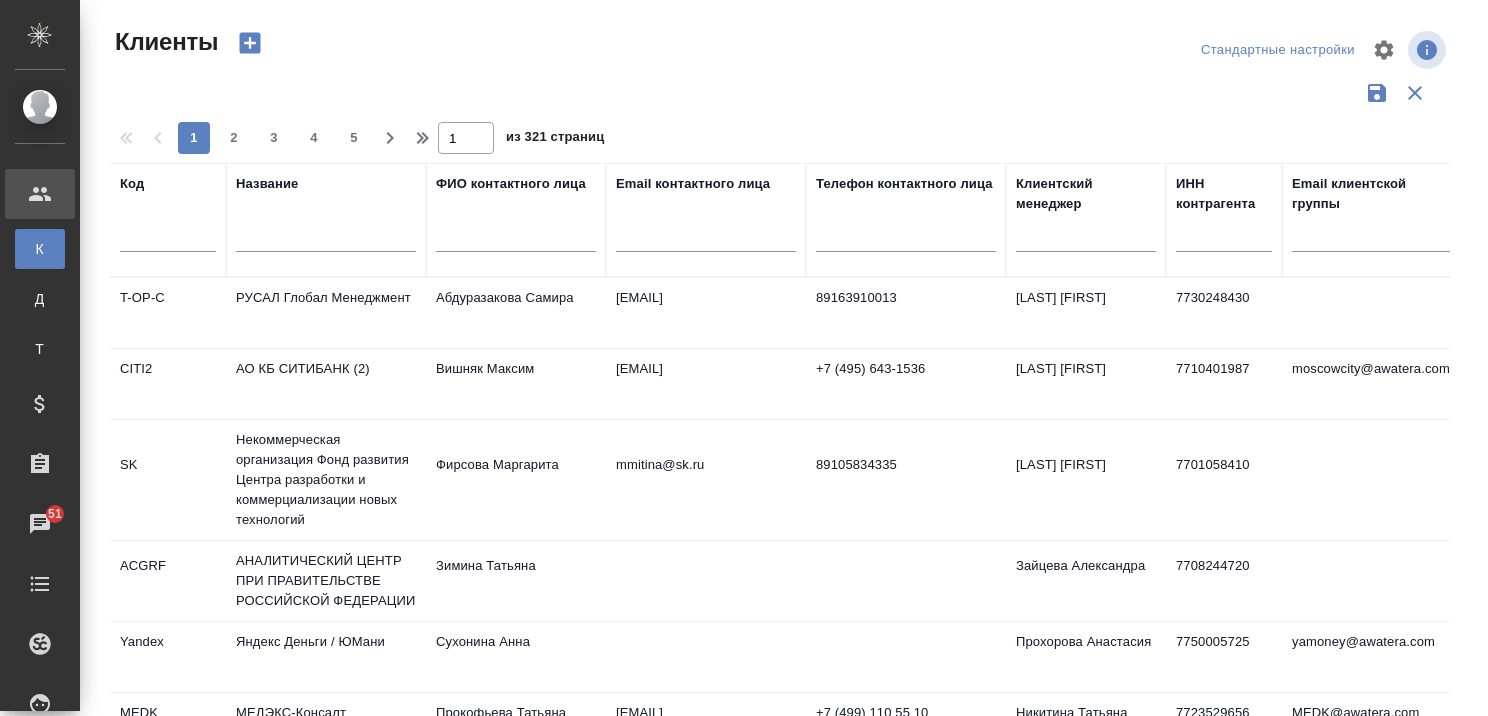 select on "RU" 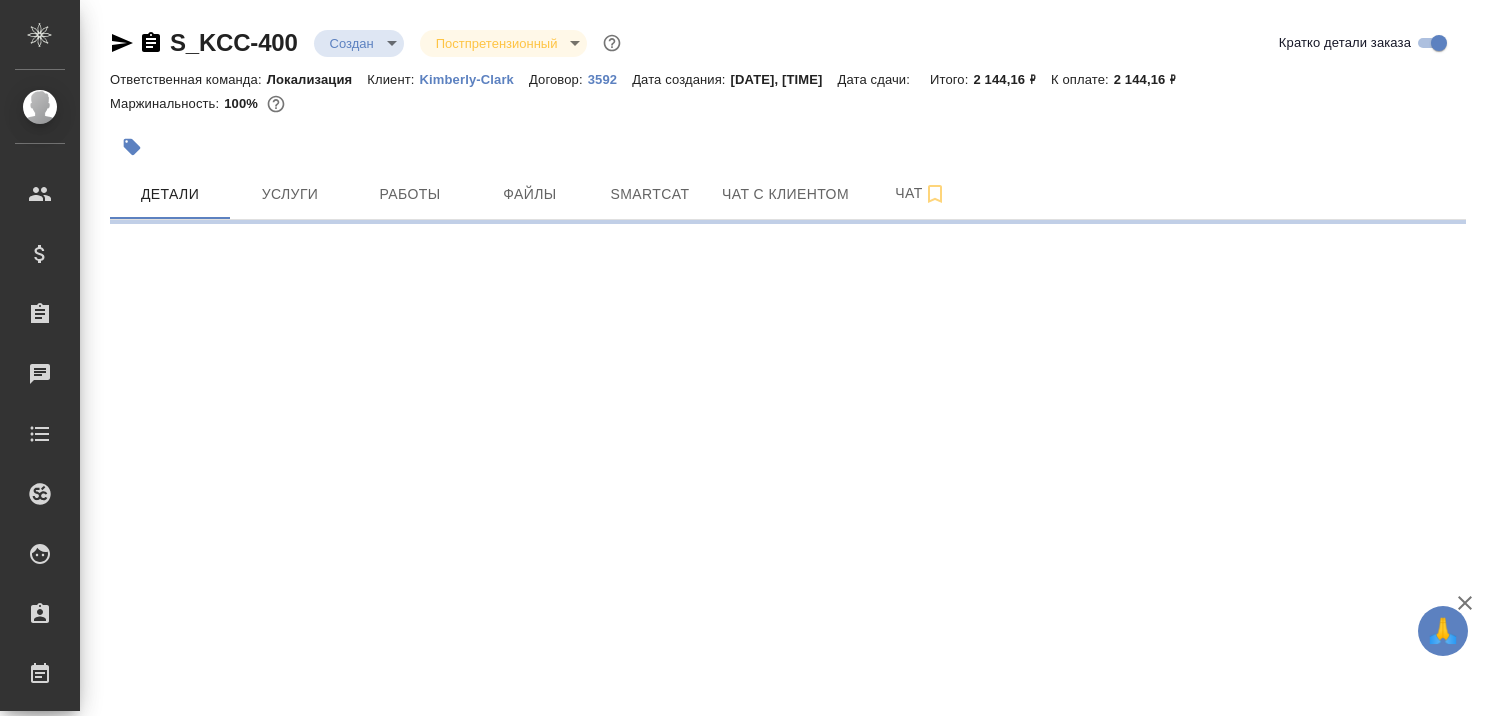 scroll, scrollTop: 0, scrollLeft: 0, axis: both 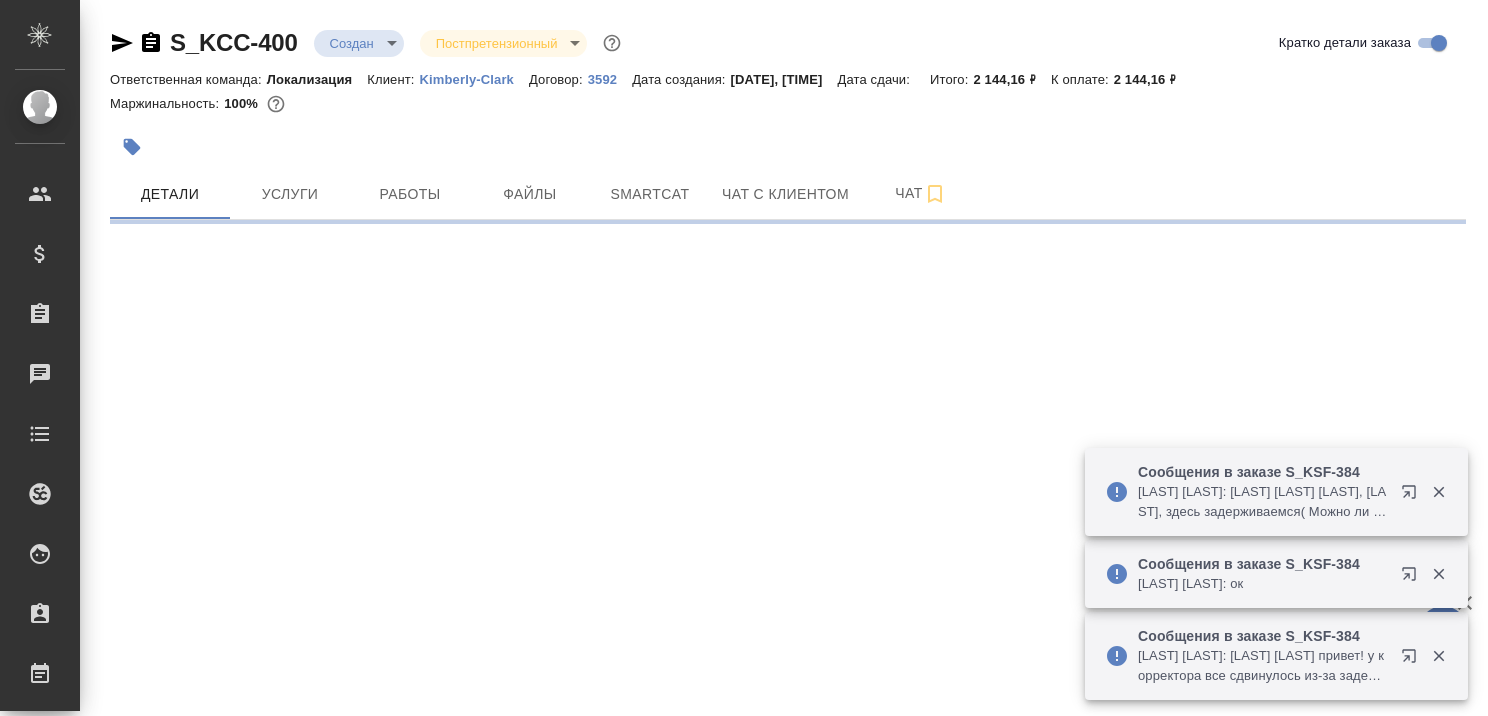 select on "RU" 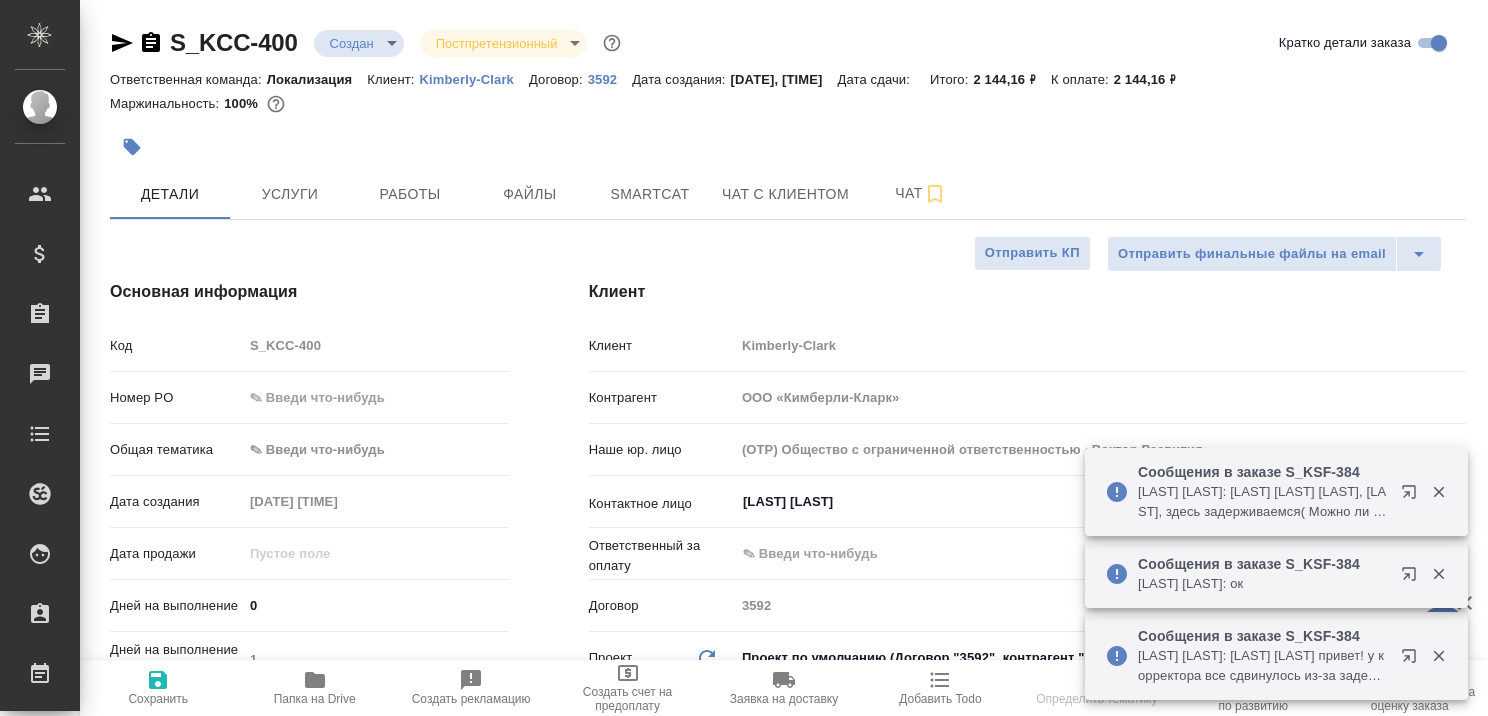 type on "x" 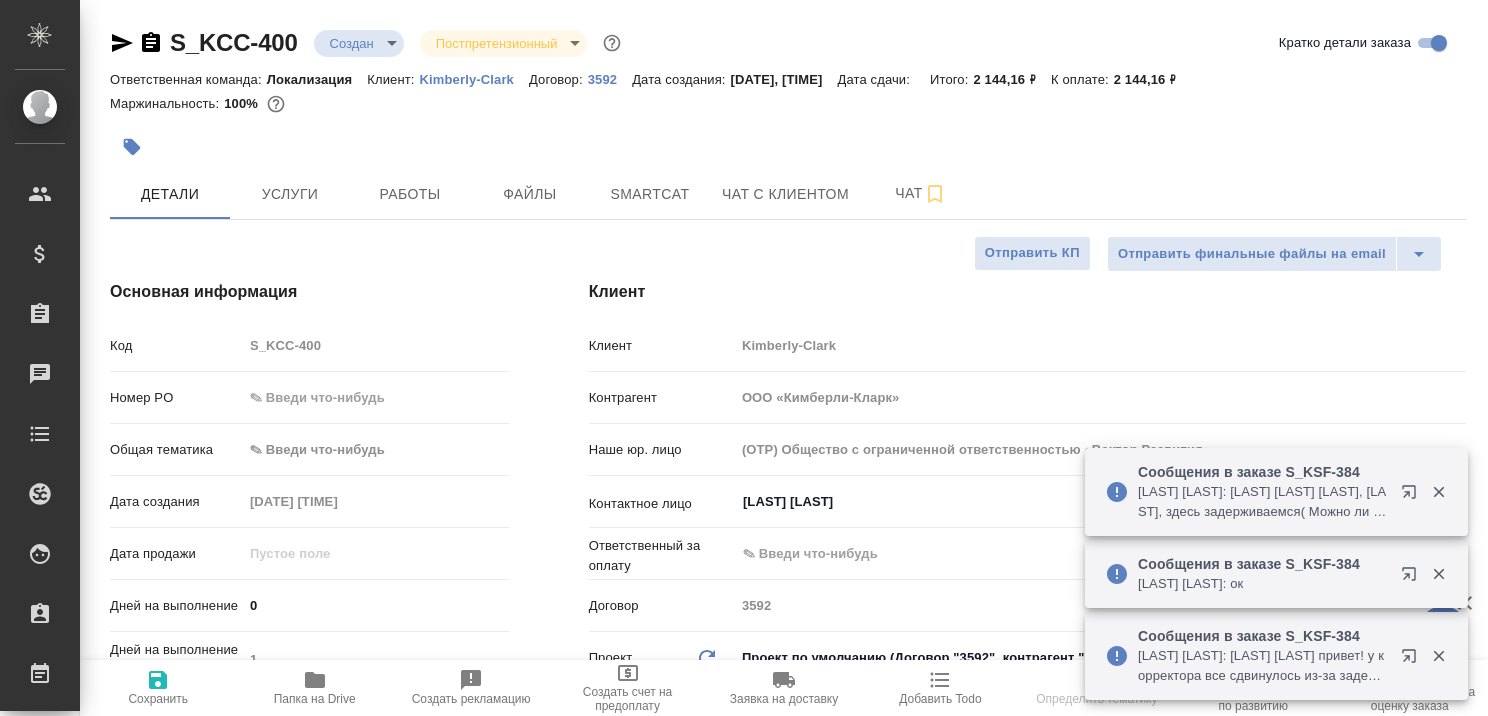 type on "Муталимов Марк" 